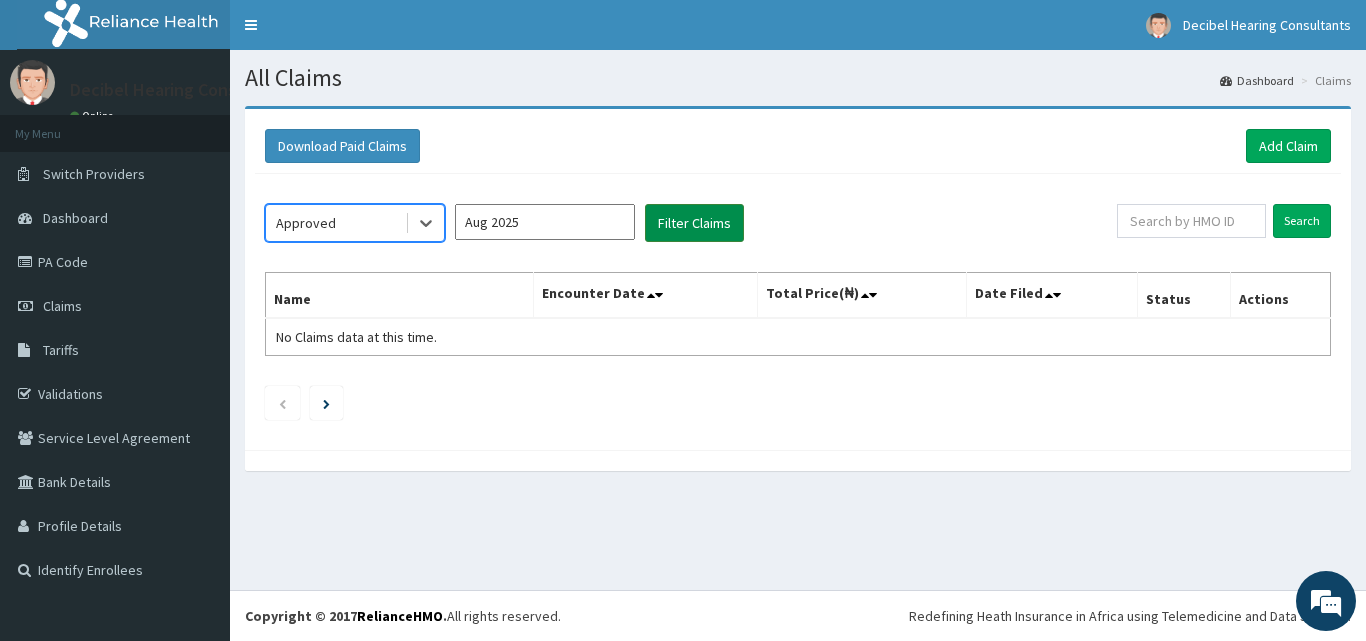 scroll, scrollTop: 0, scrollLeft: 0, axis: both 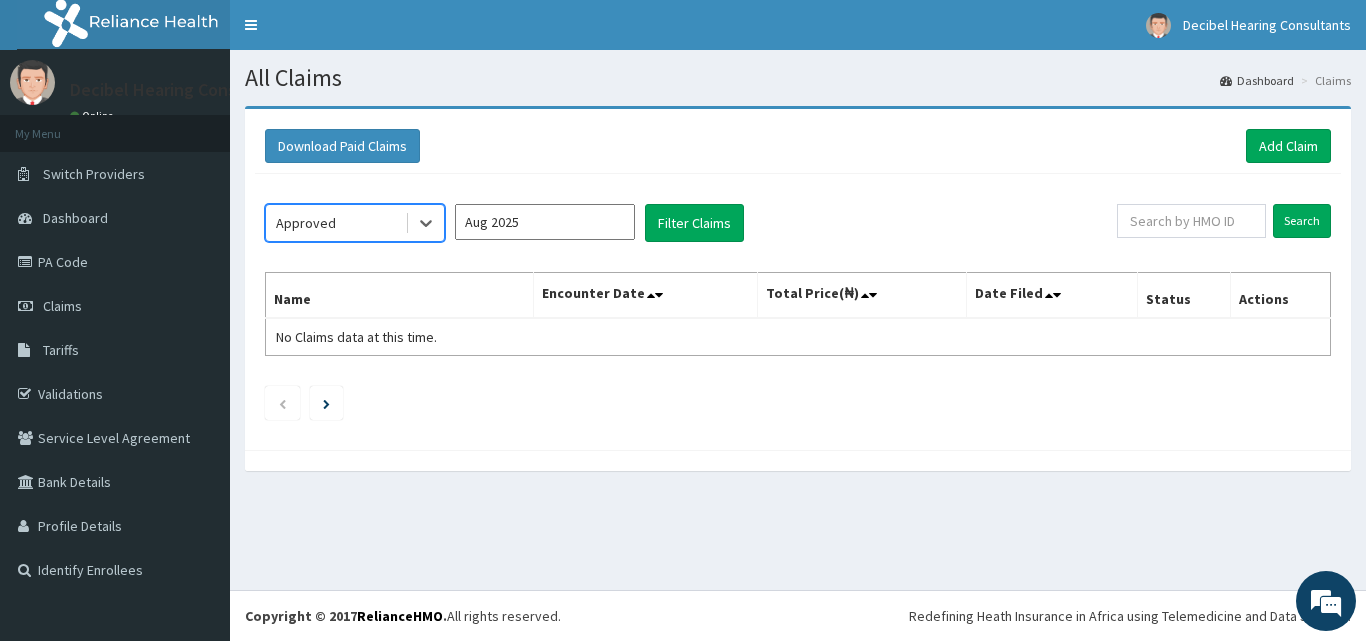 click on "Aug 2025" at bounding box center (545, 222) 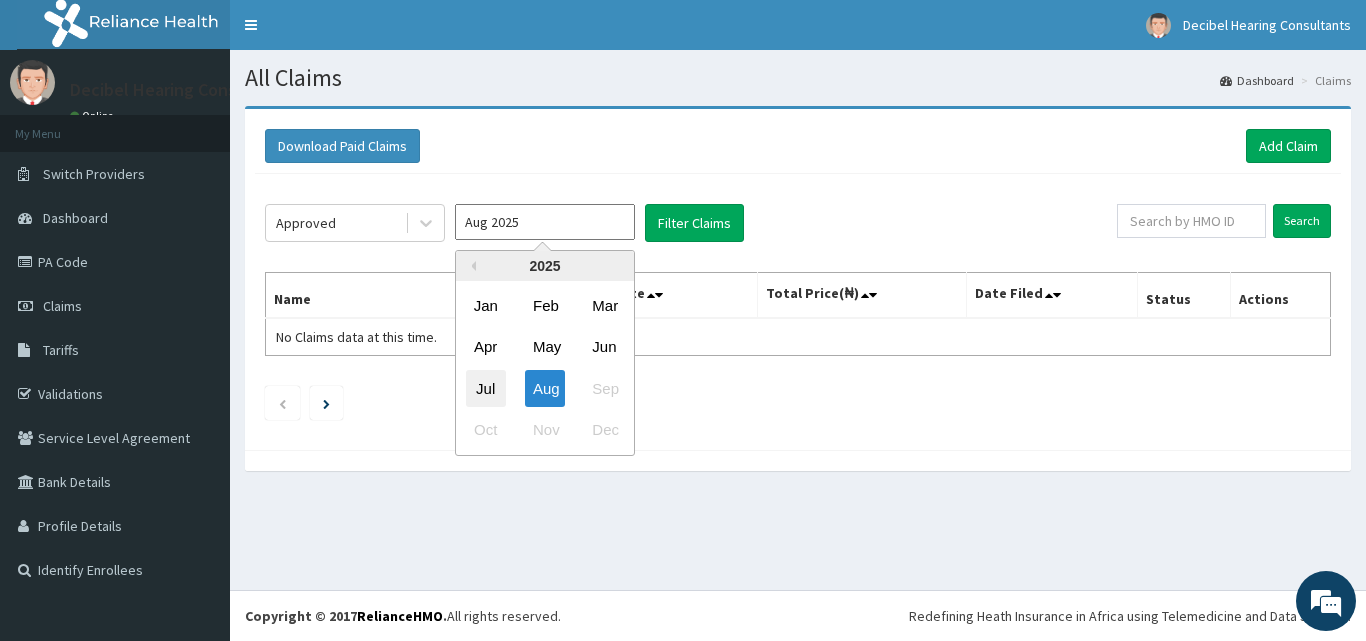 click on "Jul" at bounding box center [486, 388] 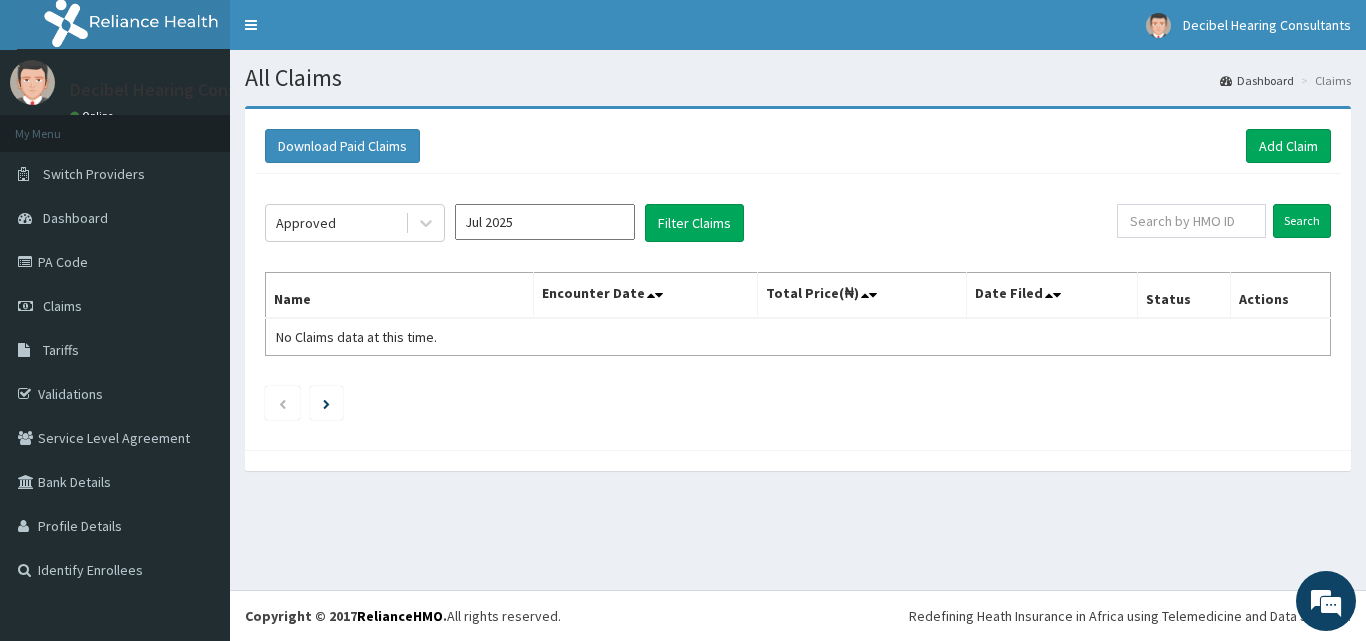 type on "Jul 2025" 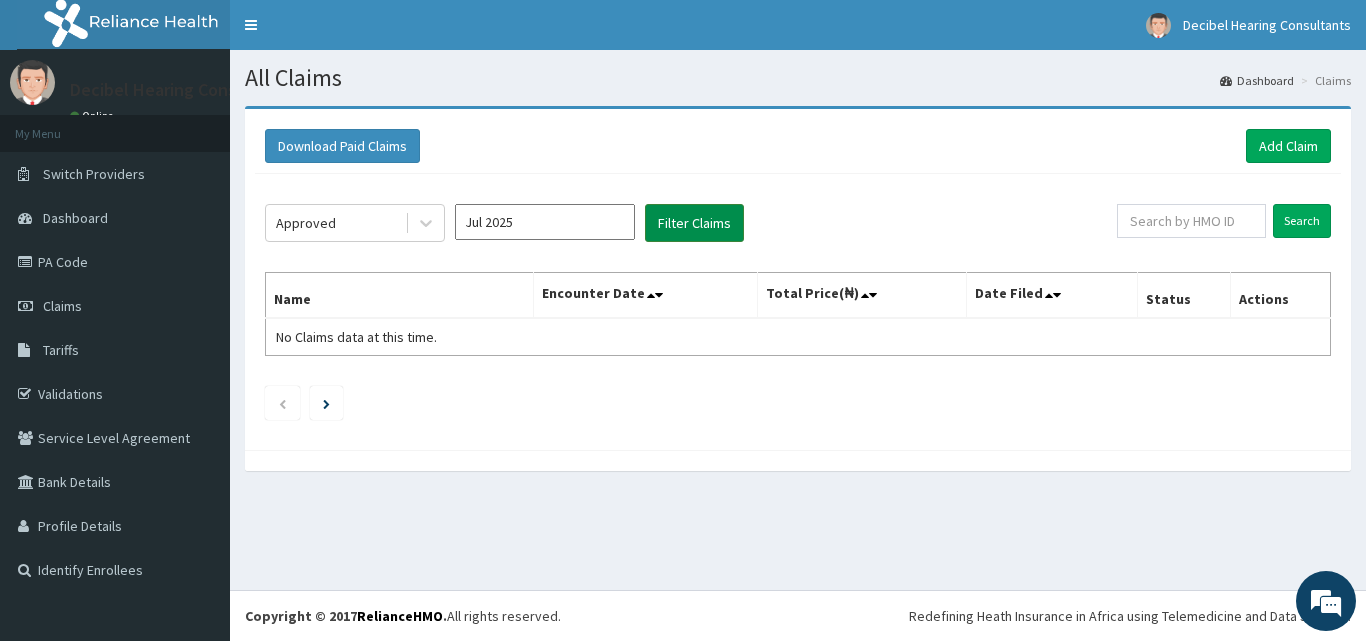 click on "Filter Claims" at bounding box center [694, 223] 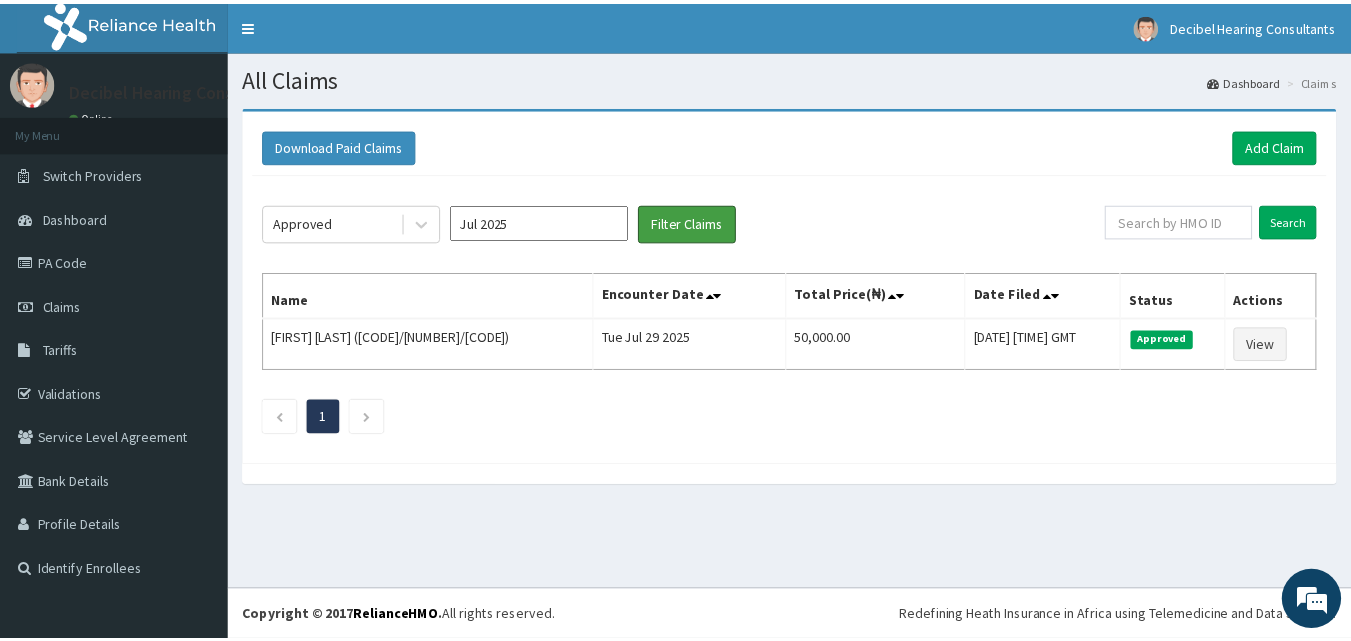 scroll, scrollTop: 0, scrollLeft: 0, axis: both 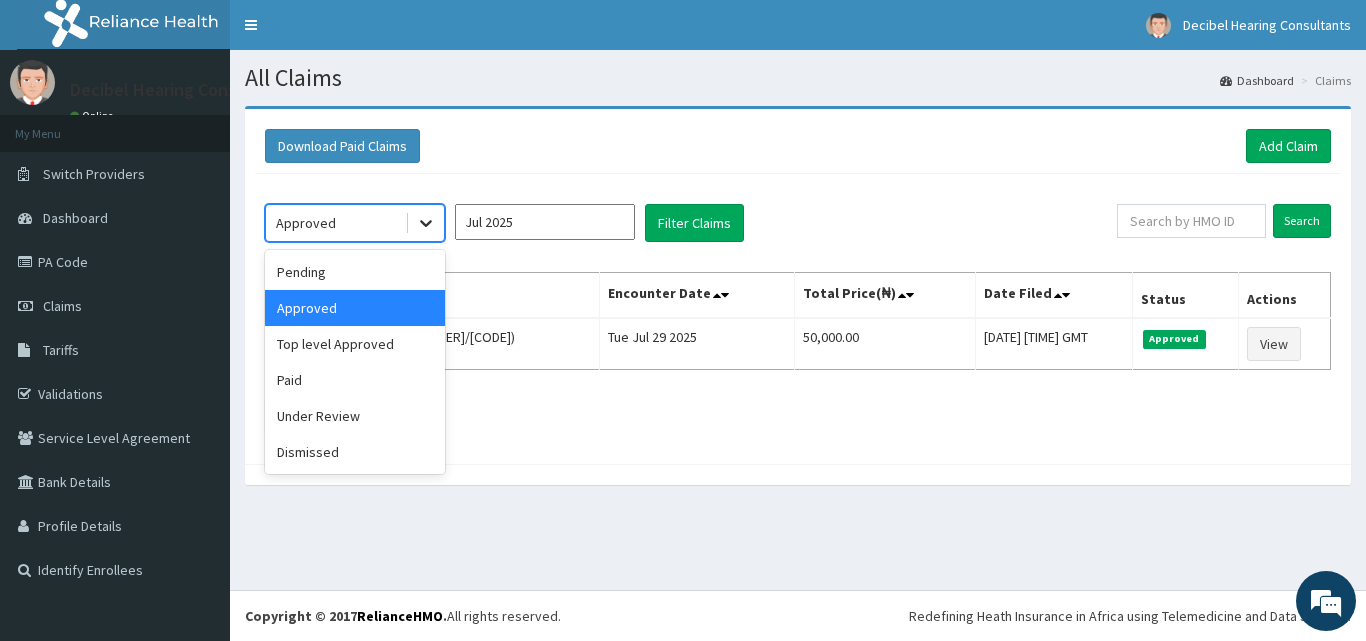 click at bounding box center [426, 223] 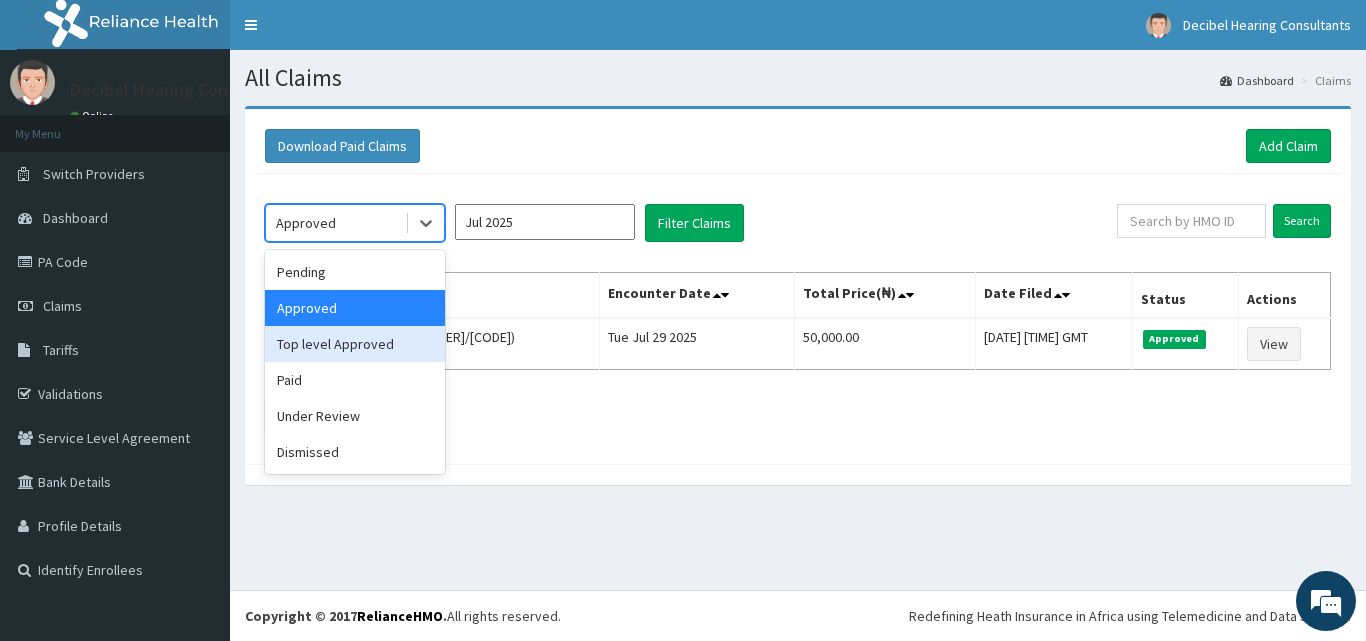click on "Top level Approved" at bounding box center [355, 344] 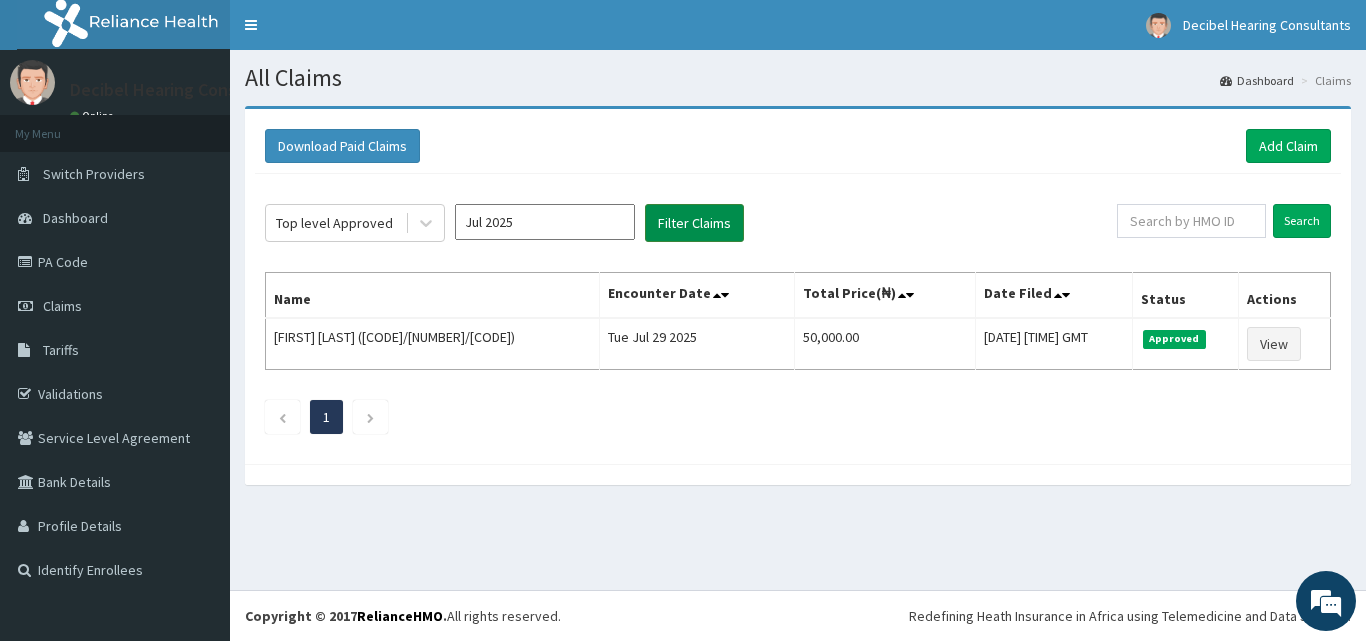 click on "Filter Claims" at bounding box center [694, 223] 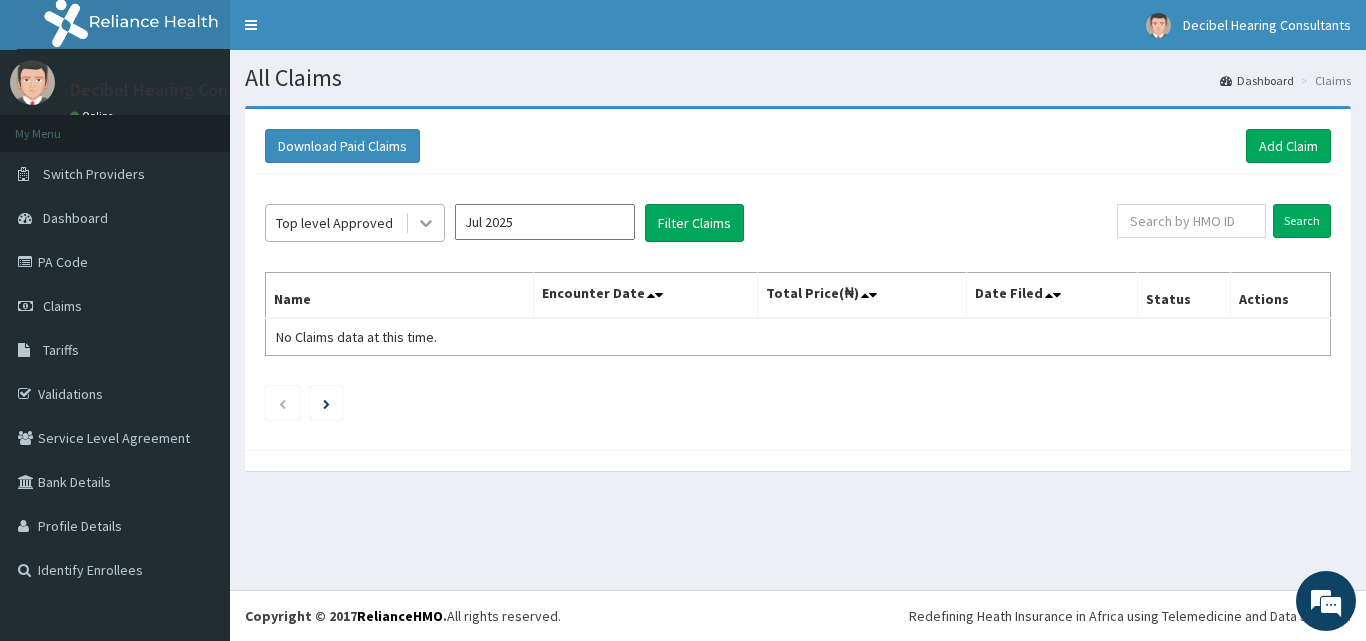 click at bounding box center (426, 223) 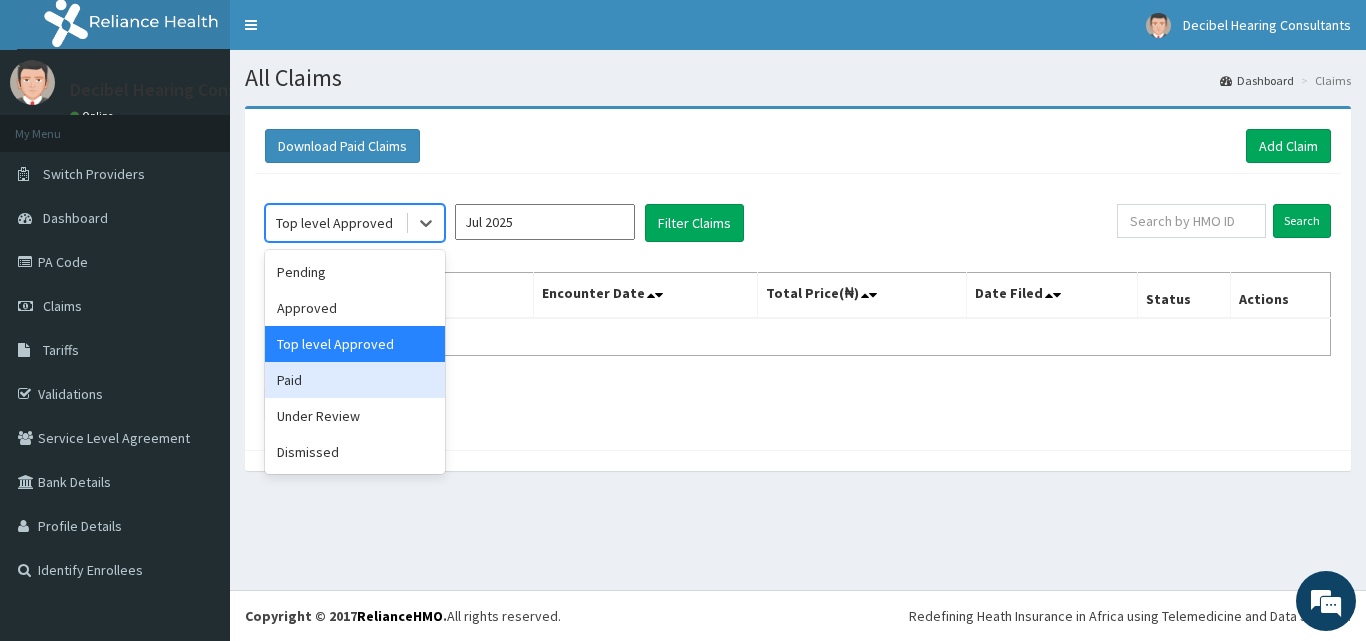 click on "Paid" at bounding box center (355, 380) 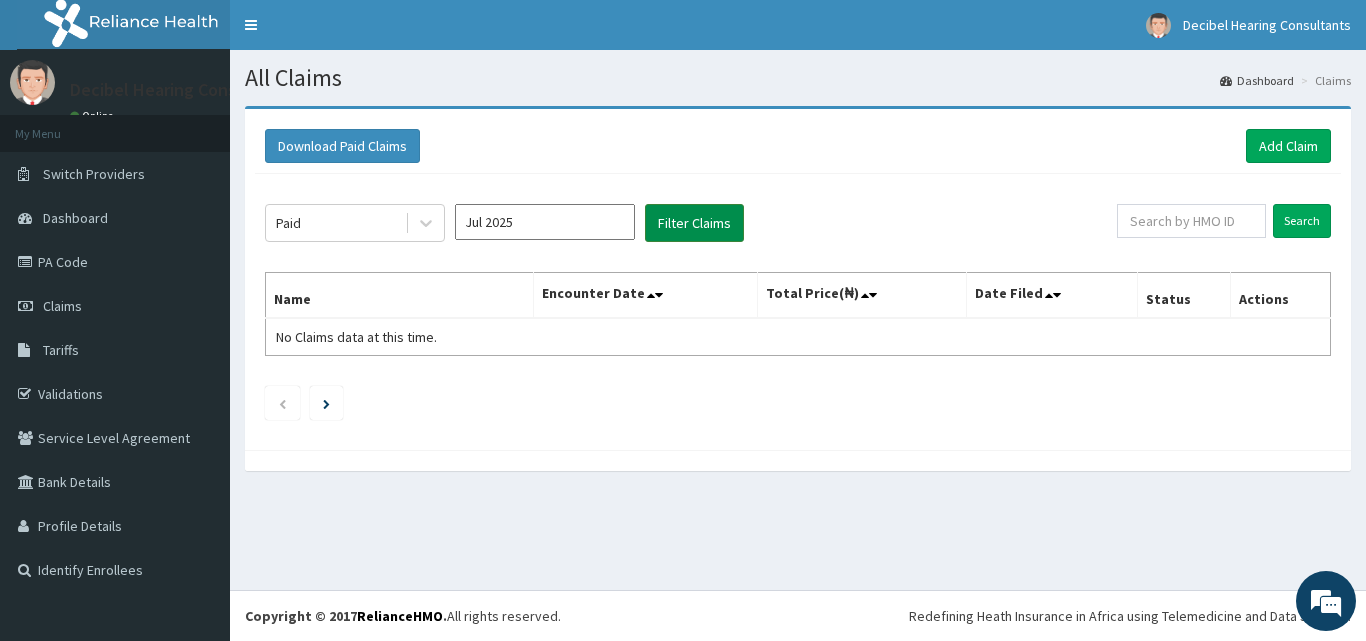click on "Filter Claims" at bounding box center [694, 223] 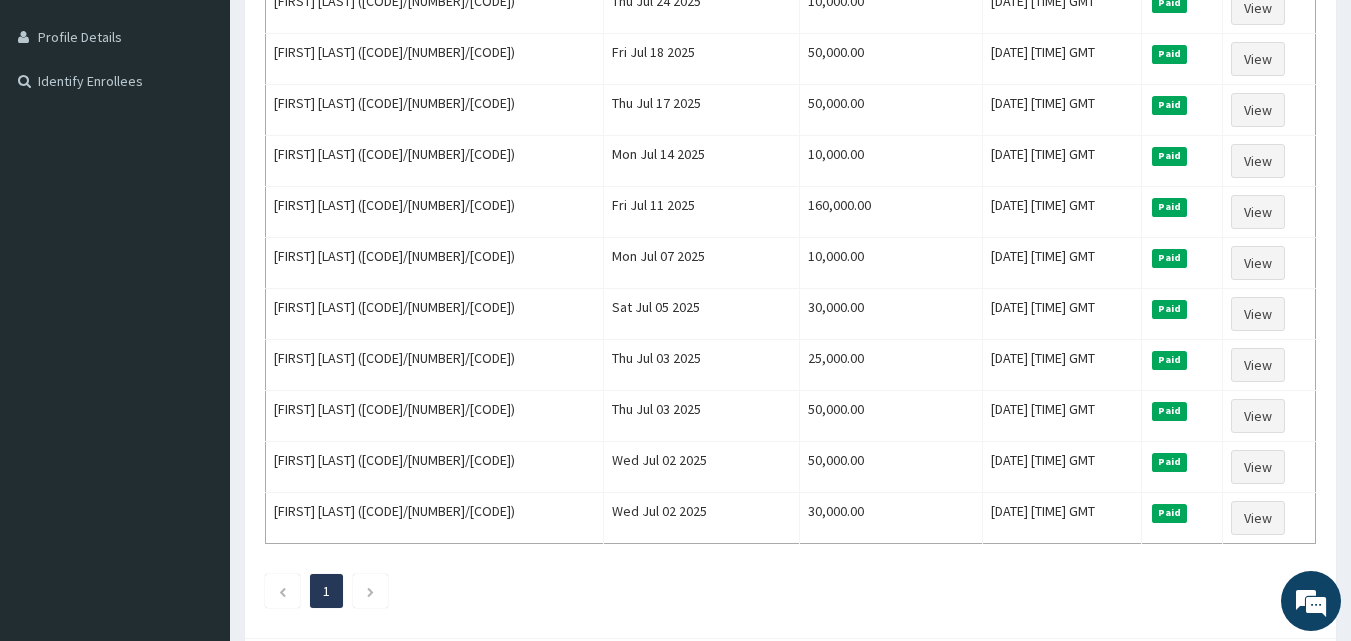 scroll, scrollTop: 491, scrollLeft: 0, axis: vertical 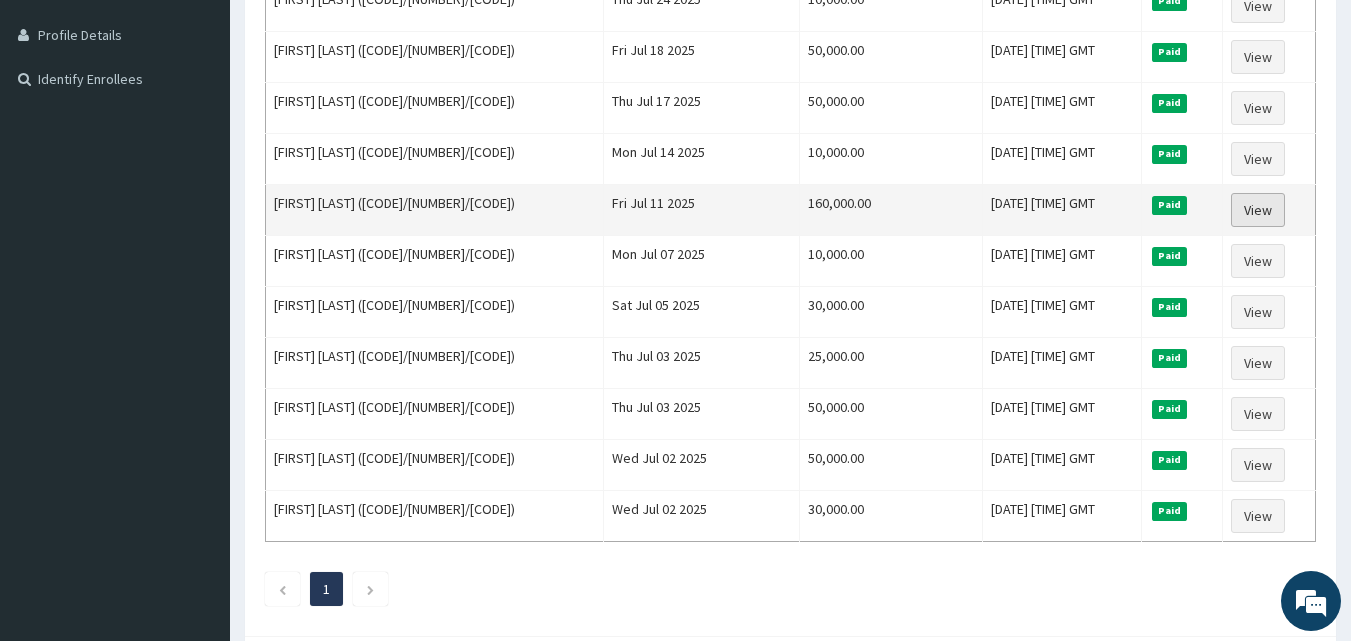 click on "View" at bounding box center (1258, 210) 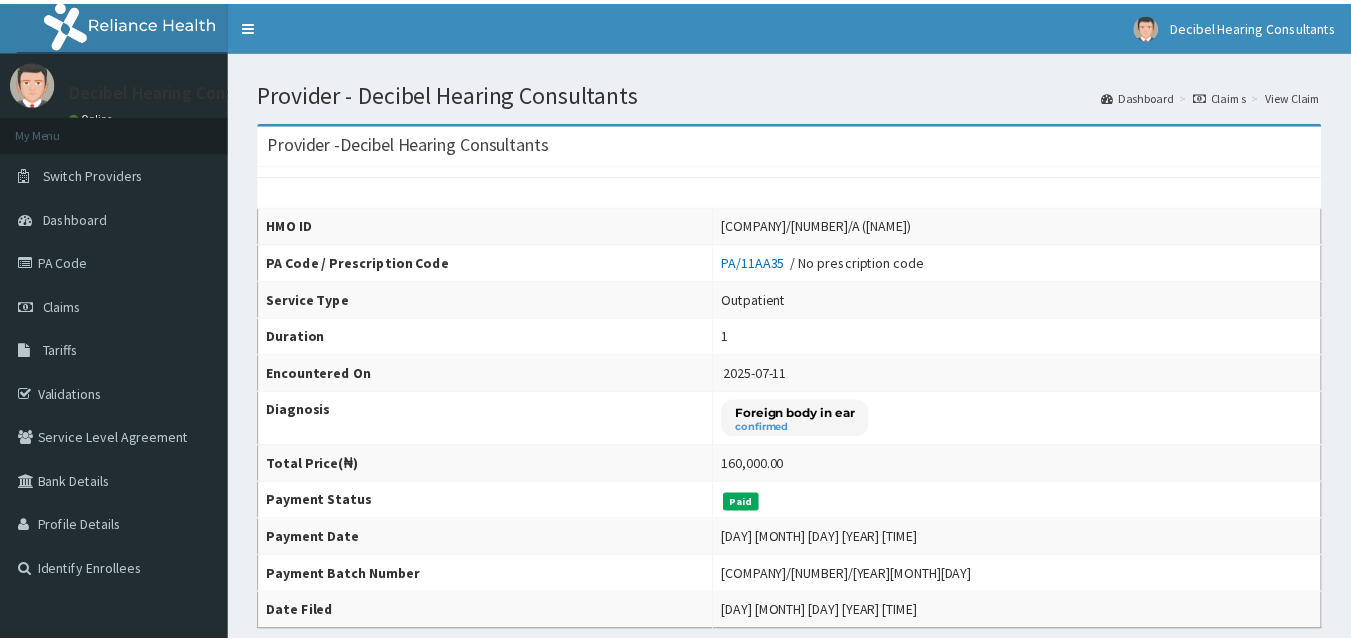 scroll, scrollTop: 0, scrollLeft: 0, axis: both 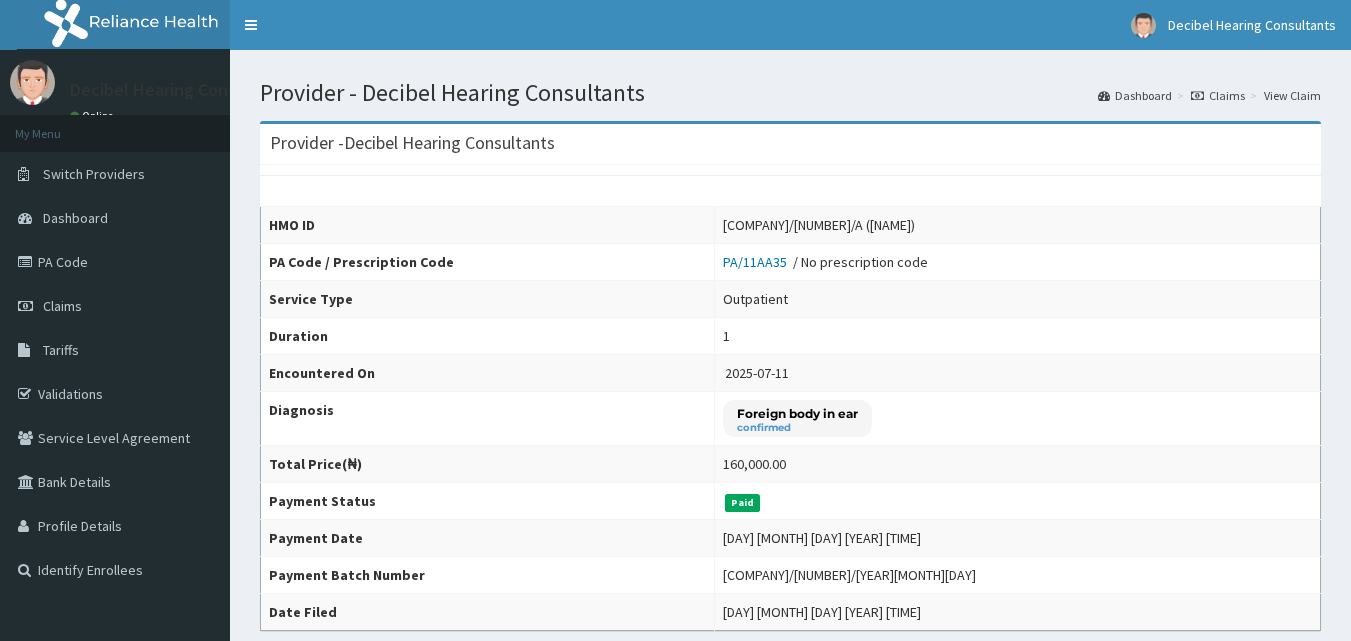 click on "R EL
Toggle navigation
[COMPANY] - [EMAIL] Member since  [DATE] at [TIME]   Profile Sign out" at bounding box center (675, 665) 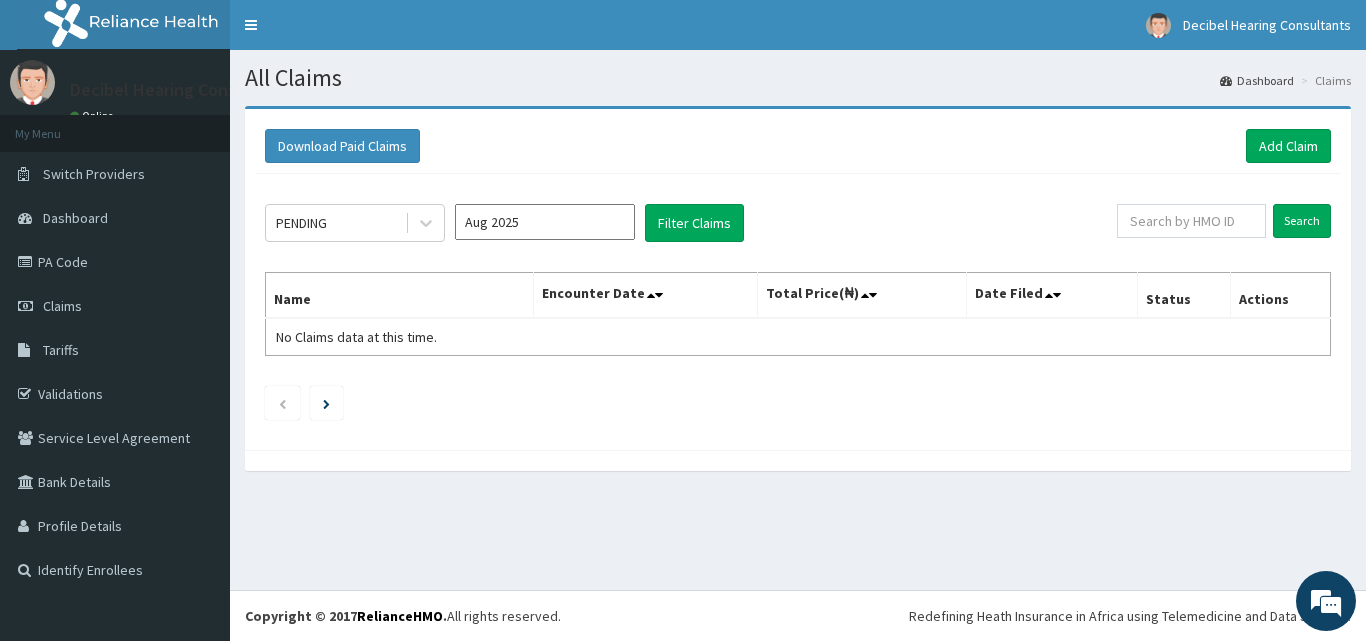 scroll, scrollTop: 0, scrollLeft: 0, axis: both 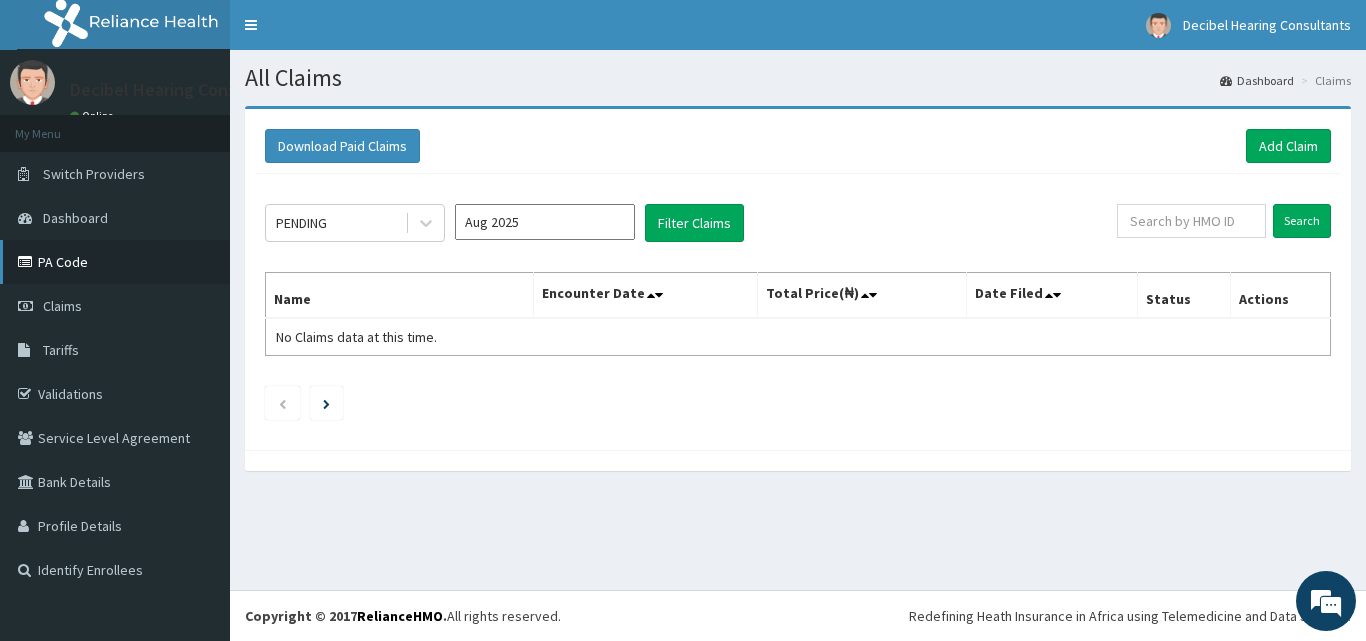 click on "PA Code" at bounding box center (115, 262) 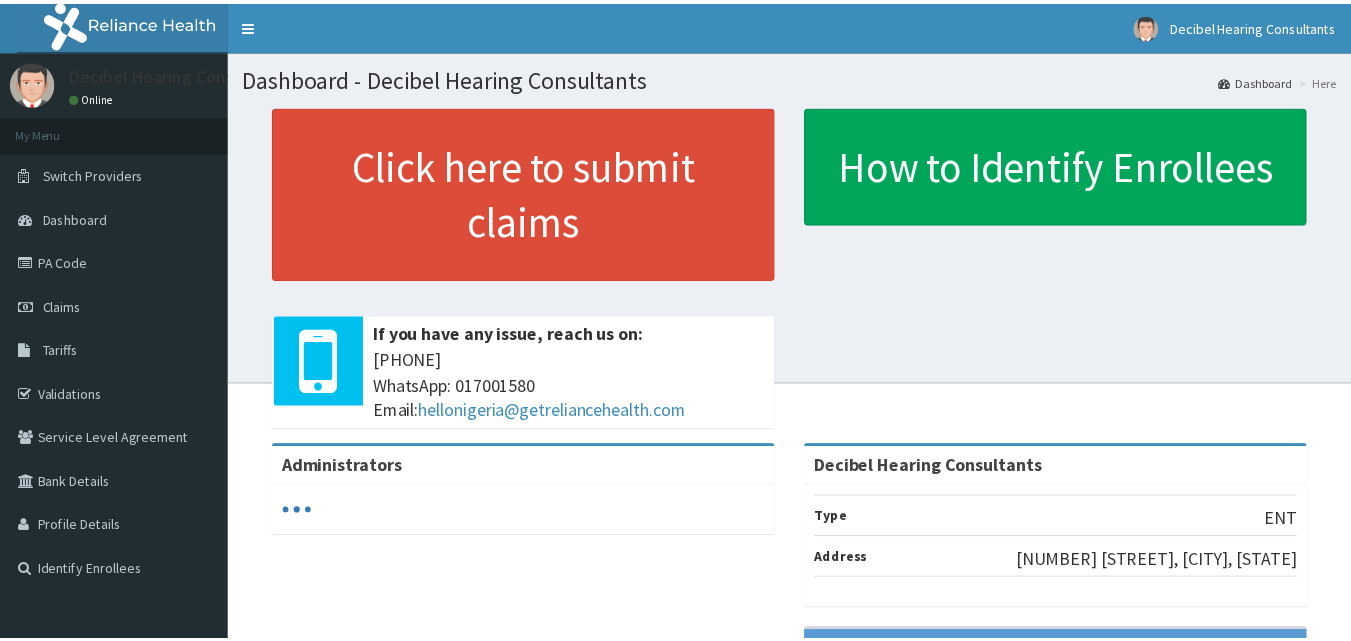 scroll, scrollTop: 0, scrollLeft: 0, axis: both 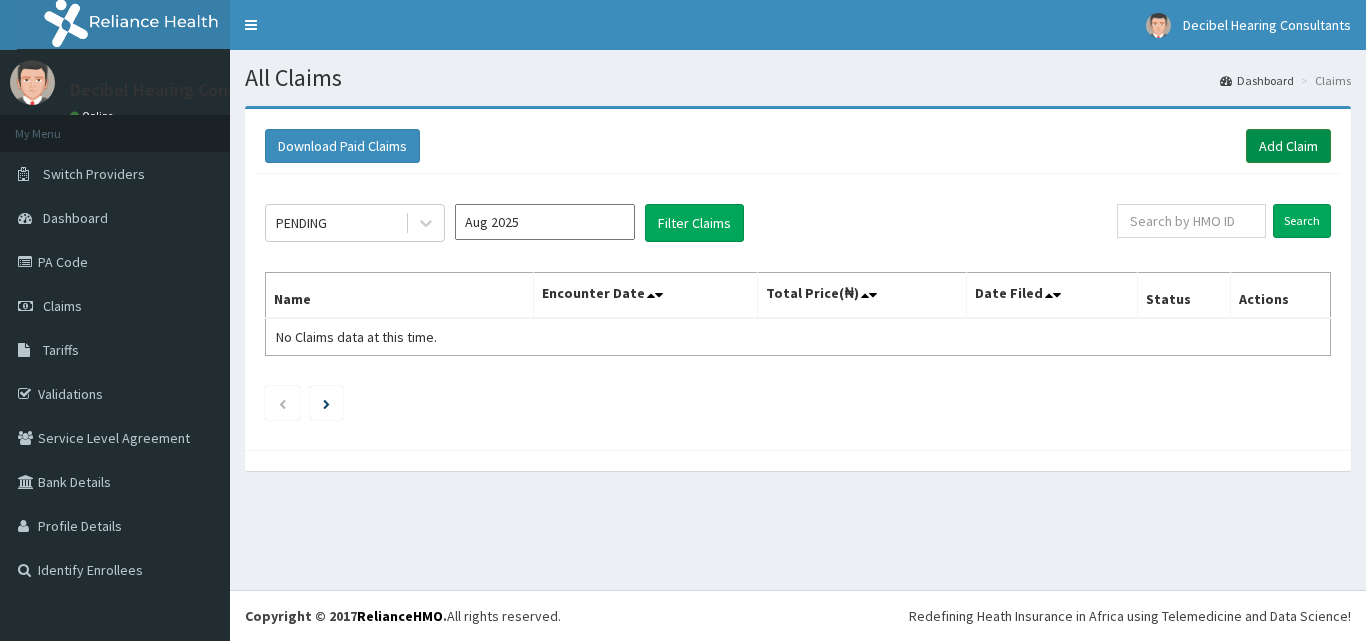 click on "Add Claim" at bounding box center (1288, 146) 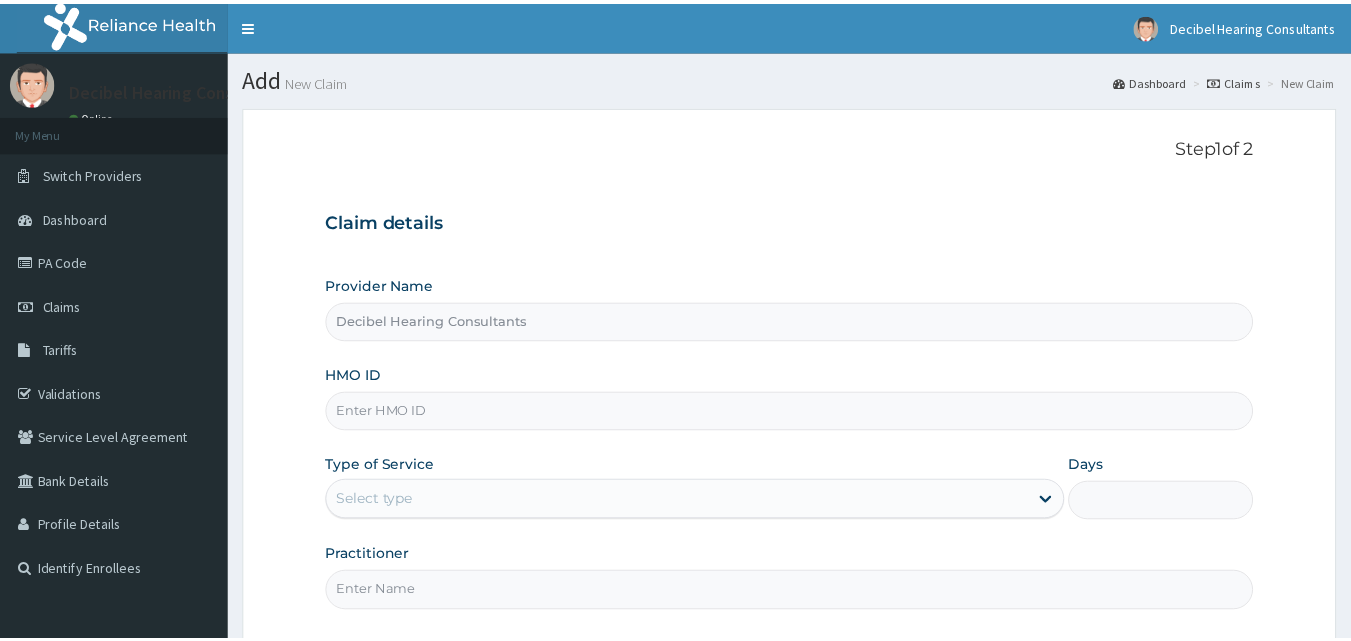 scroll, scrollTop: 0, scrollLeft: 0, axis: both 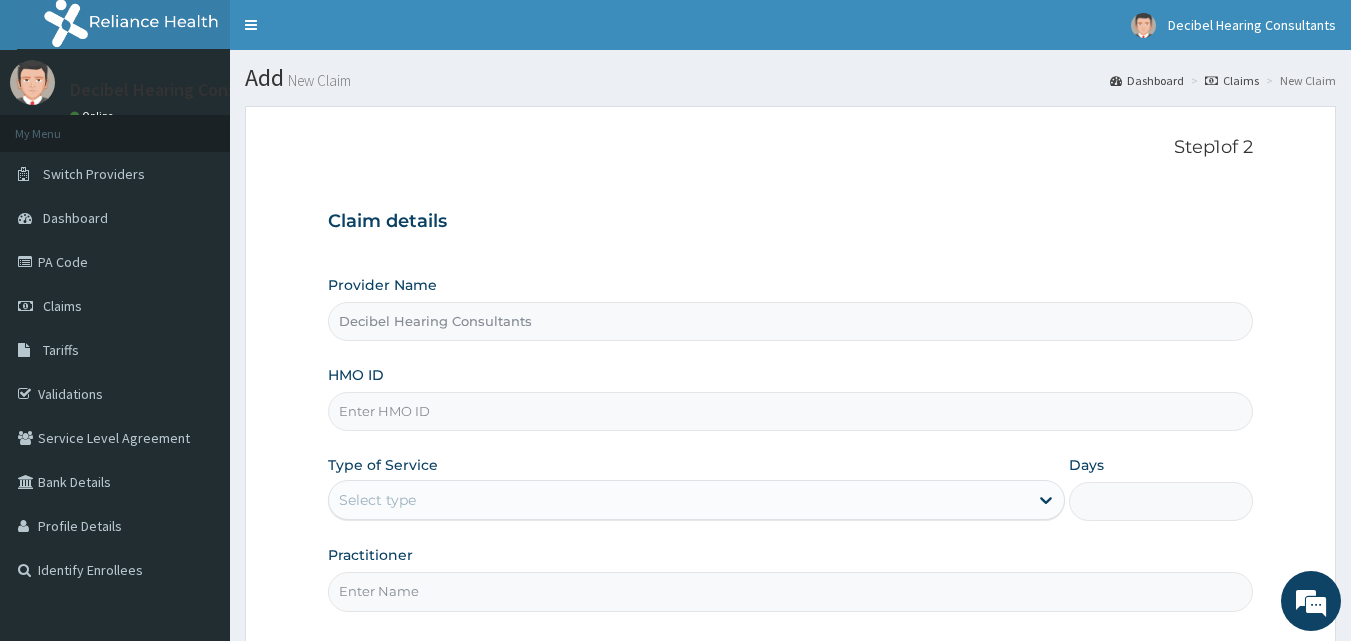 click on "HMO ID" at bounding box center [791, 411] 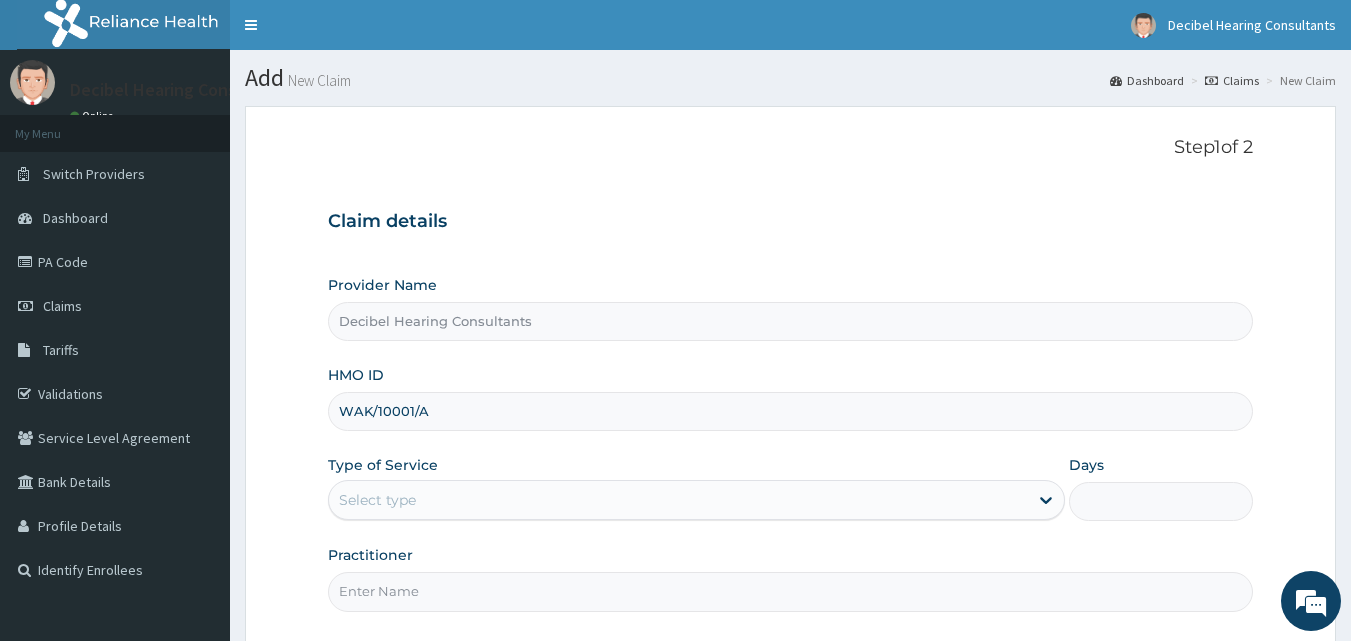 type on "WAK/10001/A" 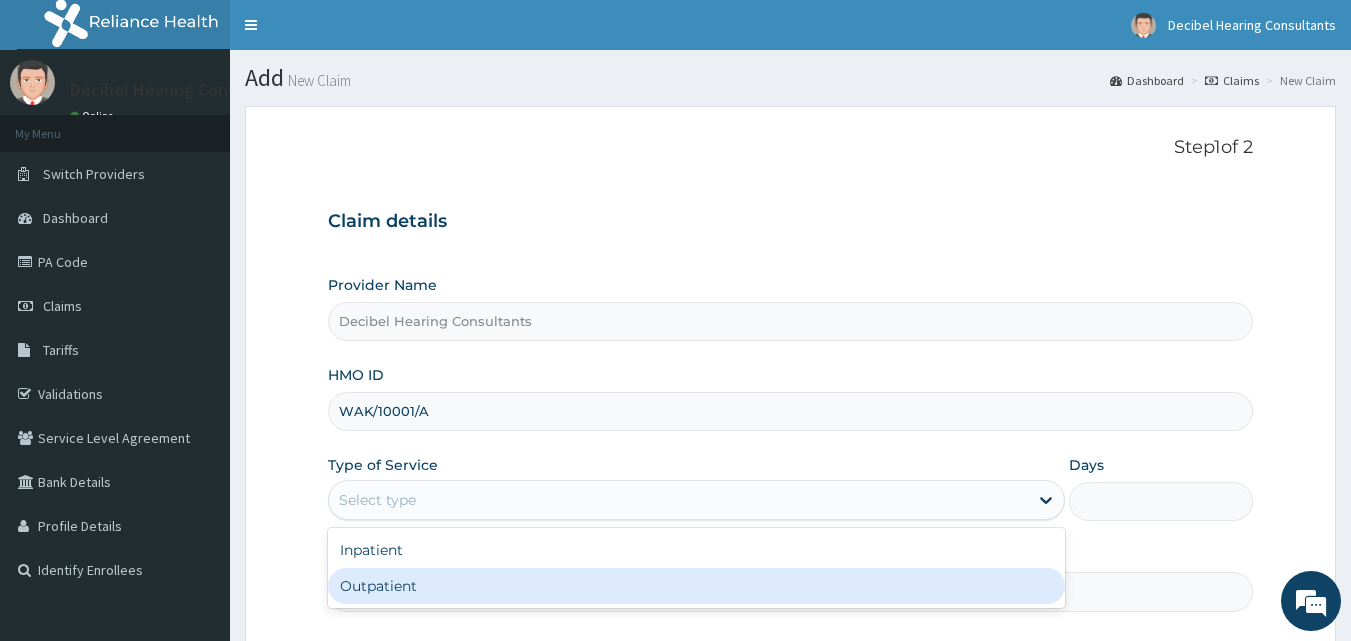 click on "Outpatient" at bounding box center [696, 586] 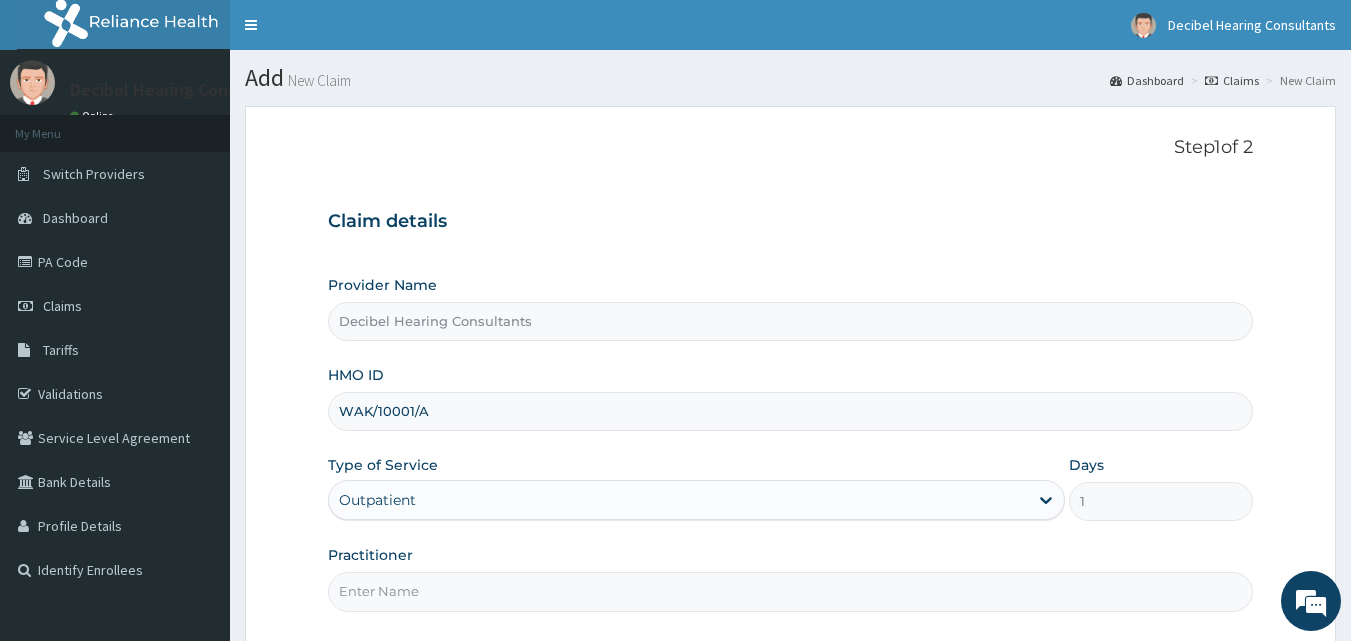 scroll, scrollTop: 187, scrollLeft: 0, axis: vertical 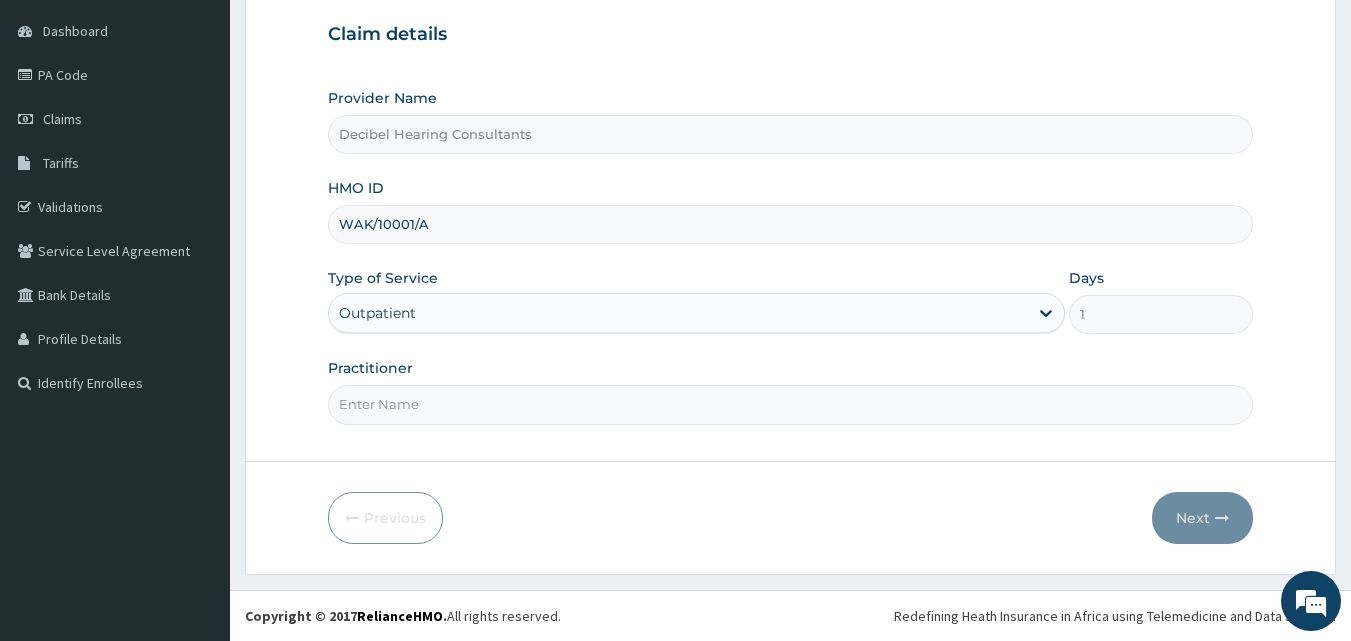 click on "Practitioner" at bounding box center [791, 404] 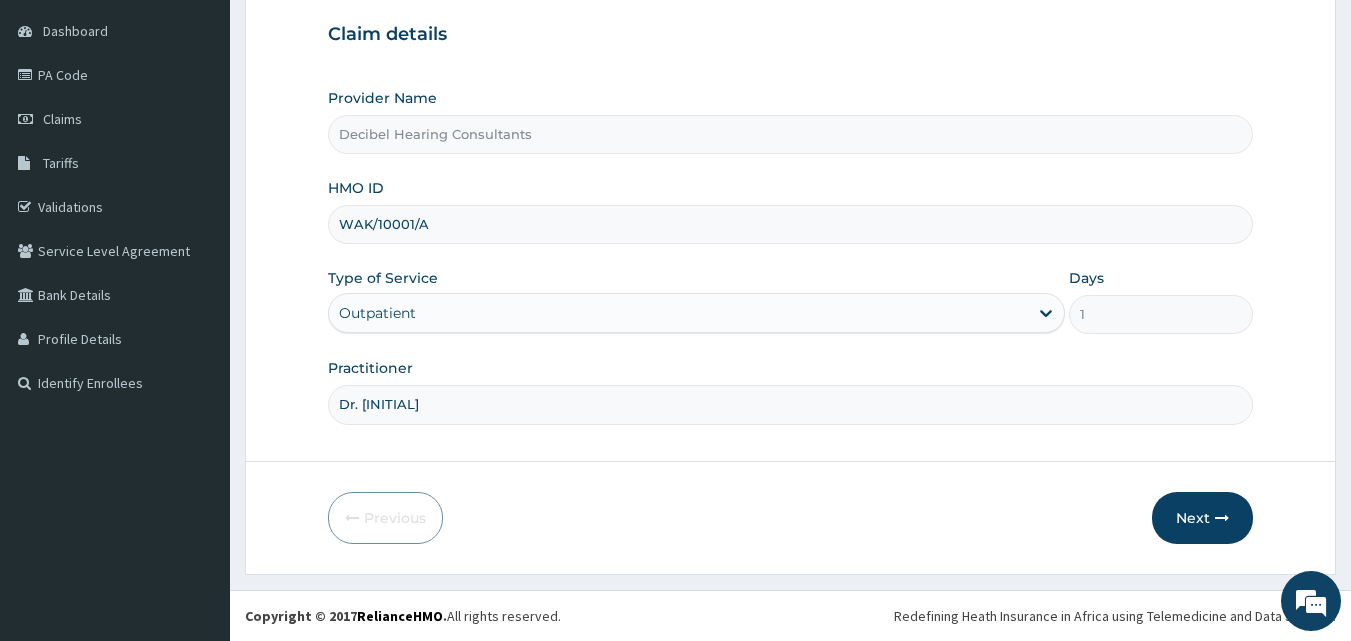 scroll, scrollTop: 0, scrollLeft: 0, axis: both 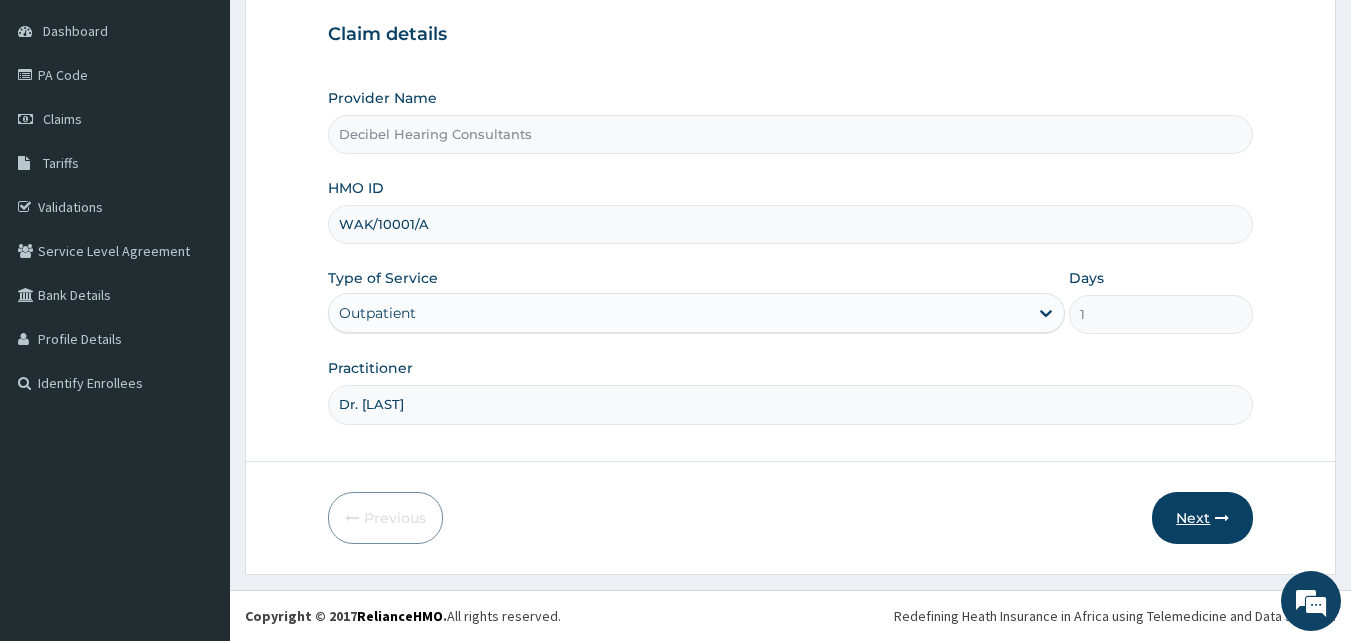 type on "Dr. Owolawi" 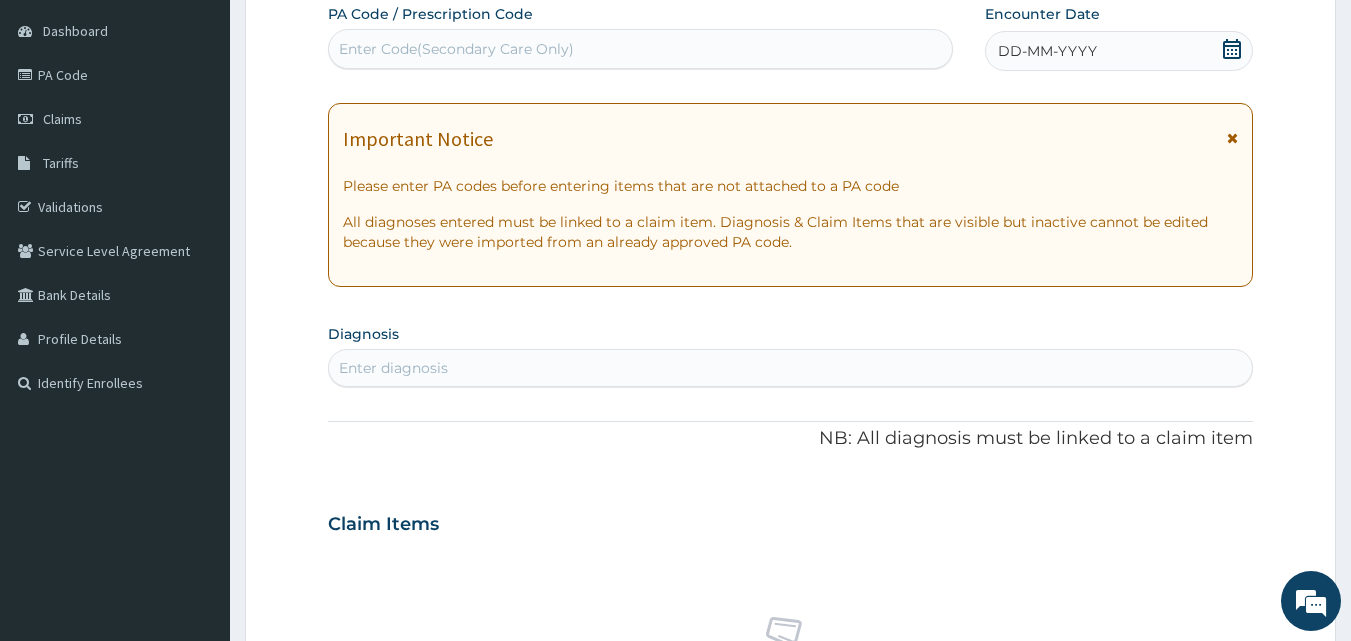 click on "Enter Code(Secondary Care Only)" at bounding box center (641, 49) 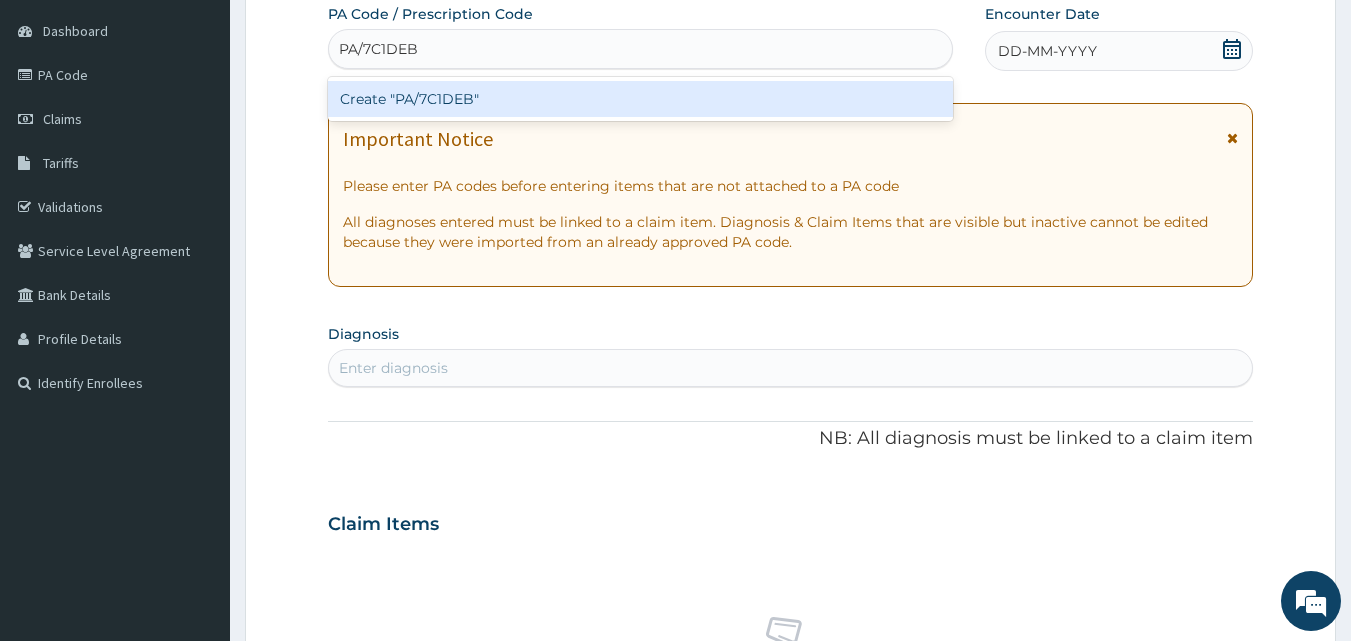 click on "Create "PA/7C1DEB"" at bounding box center (641, 99) 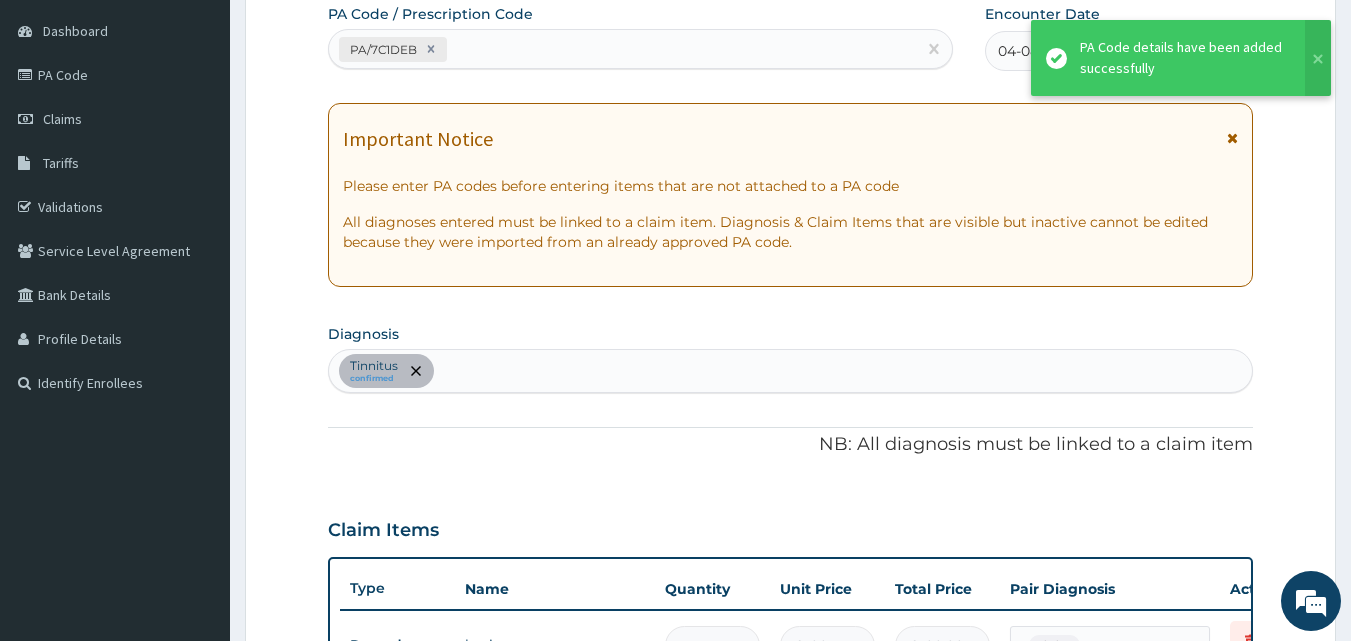 scroll, scrollTop: 650, scrollLeft: 0, axis: vertical 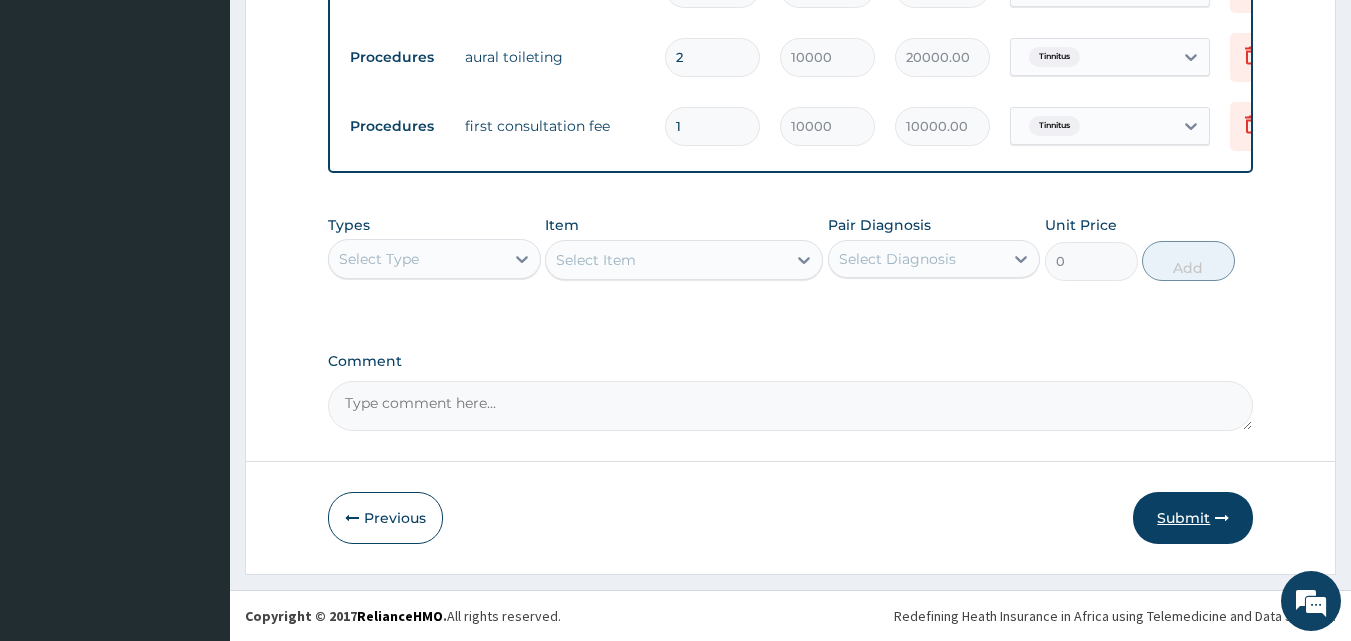 click on "Submit" at bounding box center [1193, 518] 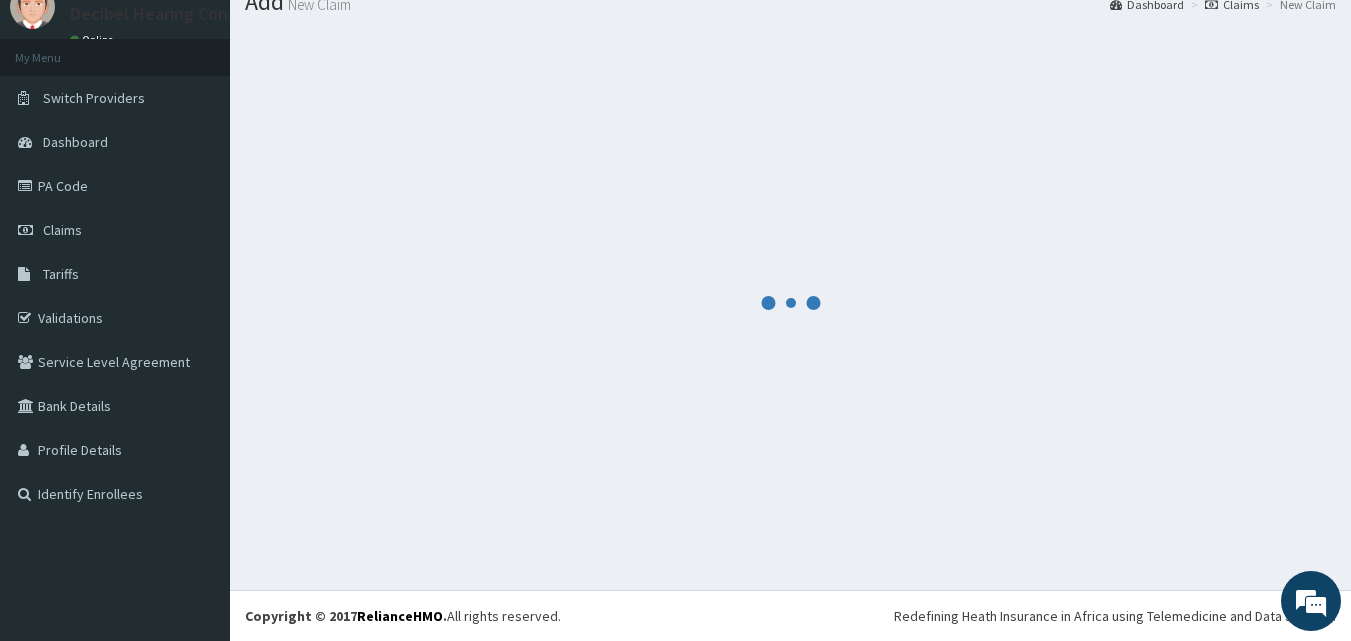 scroll, scrollTop: 859, scrollLeft: 0, axis: vertical 